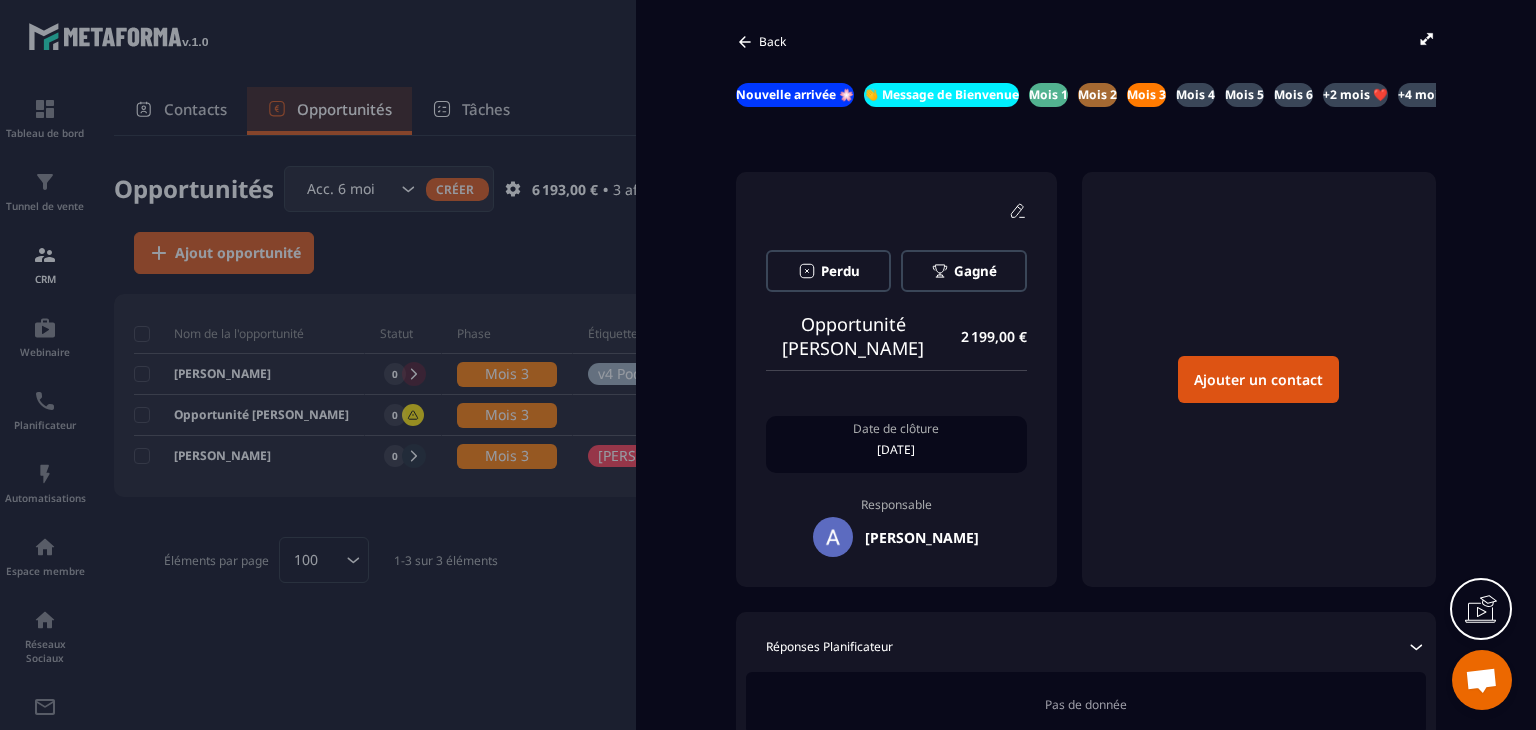 scroll, scrollTop: 0, scrollLeft: 0, axis: both 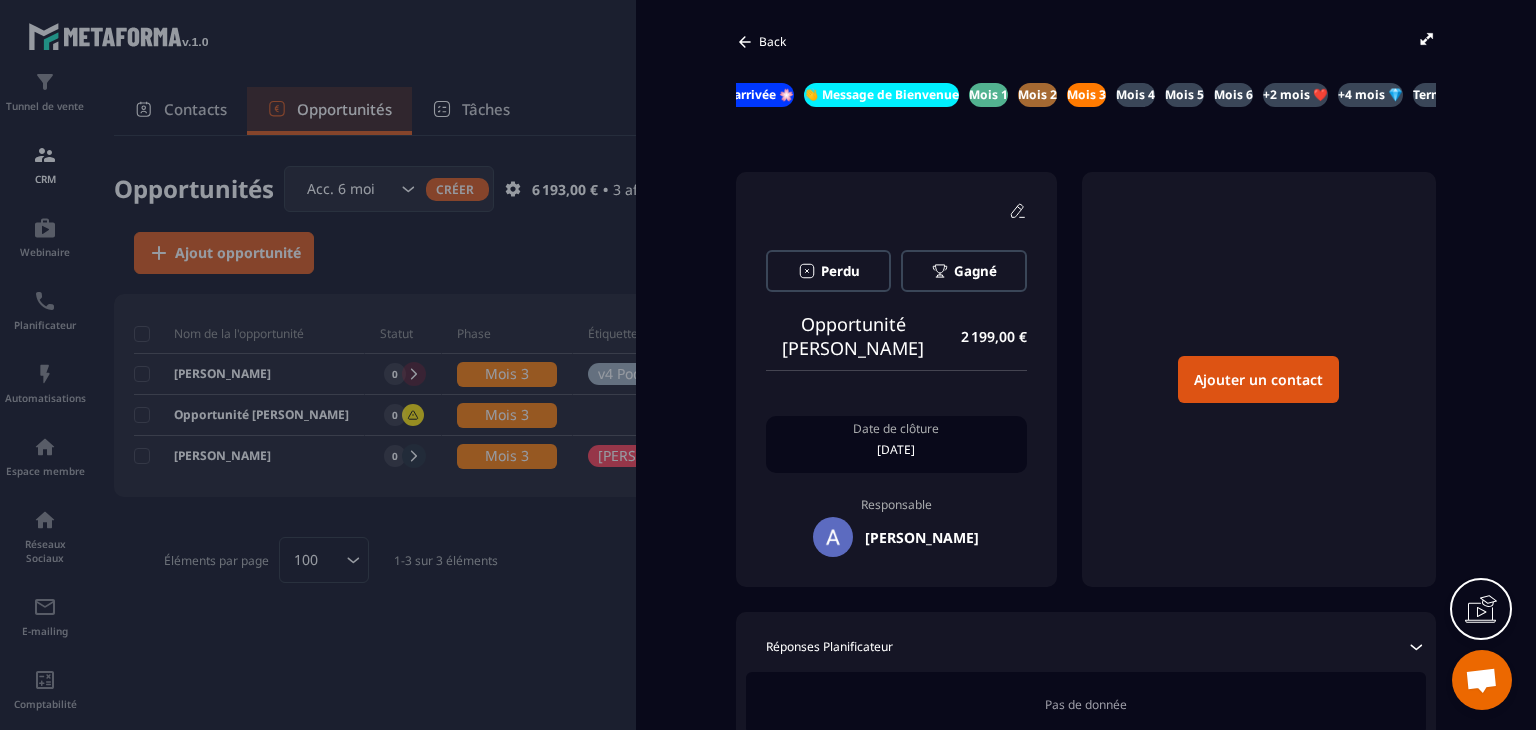 click at bounding box center [768, 365] 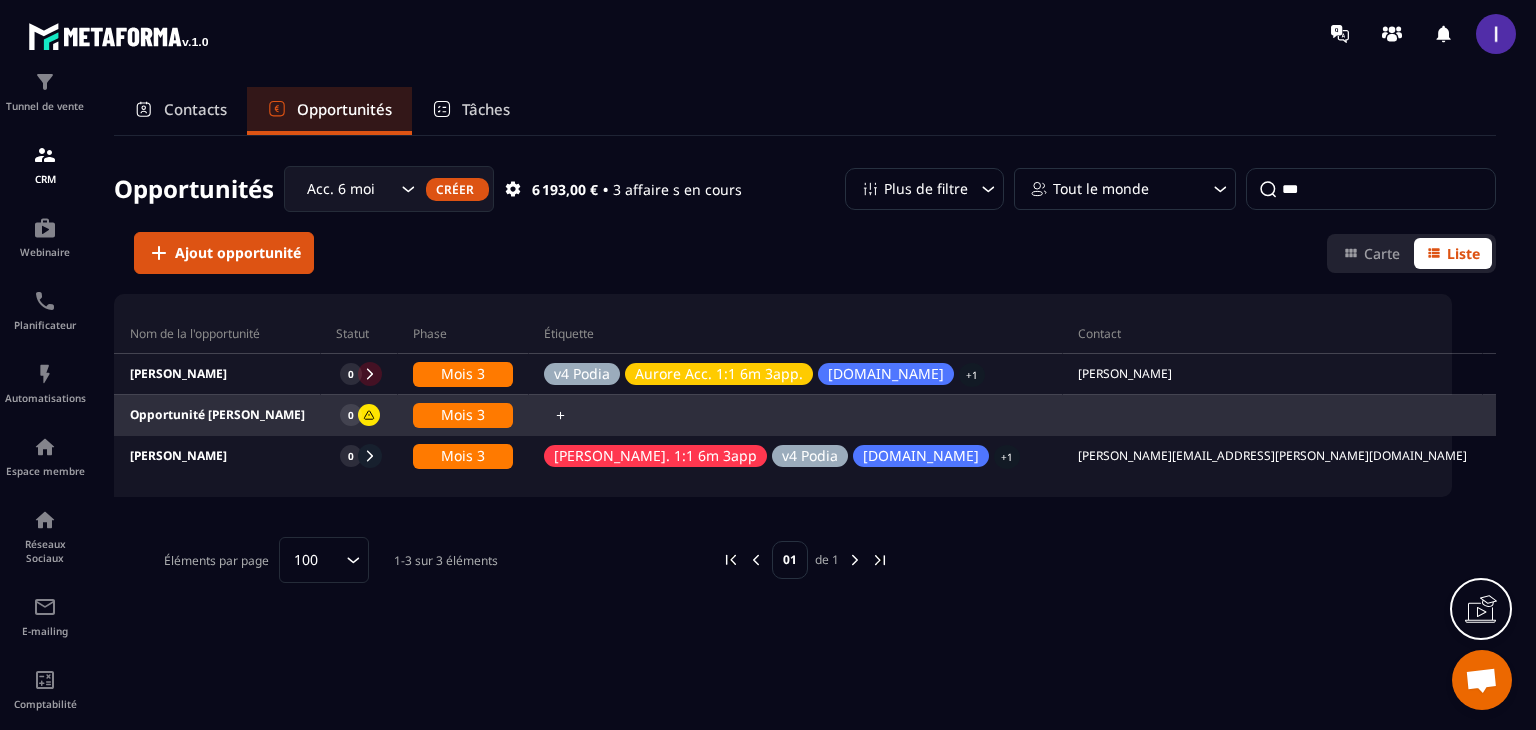 scroll, scrollTop: 0, scrollLeft: 0, axis: both 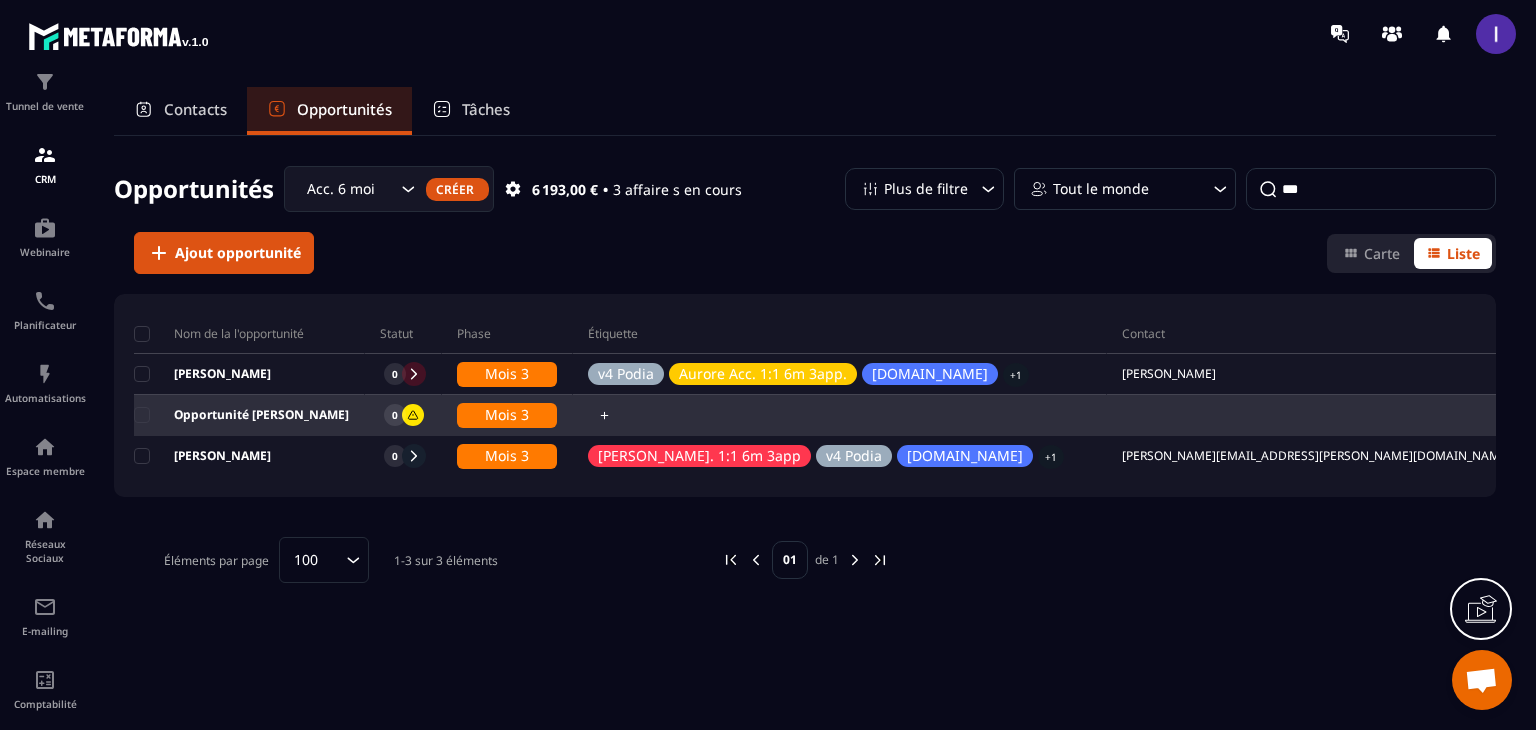 click 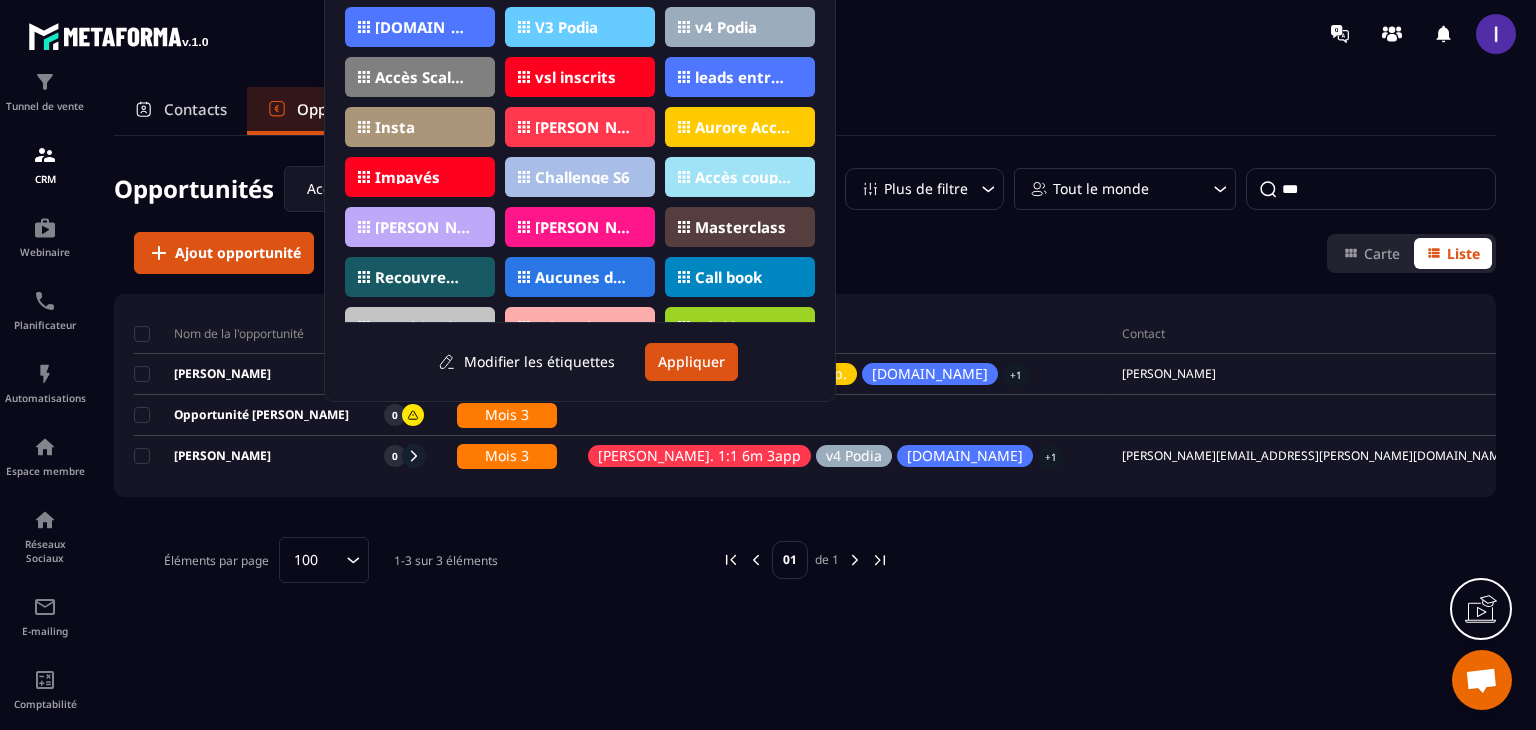 click on "Nom de la l'opportunité Statut Phase Étiquette Contact Responsable Valeur Date de clôture [PERSON_NAME] 0 Mois 3 v4 Podia Aurore Acc. 1:1 6m 3app. [DOMAIN_NAME]  +1 [PERSON_NAME] [PERSON_NAME] 1 997,00 € [DATE] Opportunité [PERSON_NAME] 0 Mois 3 [PERSON_NAME] 2 199,00 € [DATE] [PERSON_NAME] 0 Mois 3 [PERSON_NAME]. 1:1 6m 3app v4 Podia [DOMAIN_NAME]  +1 [PERSON_NAME][DOMAIN_NAME][EMAIL_ADDRESS][PERSON_NAME][DOMAIN_NAME] [PERSON_NAME] 1 997,00 € [DATE]" 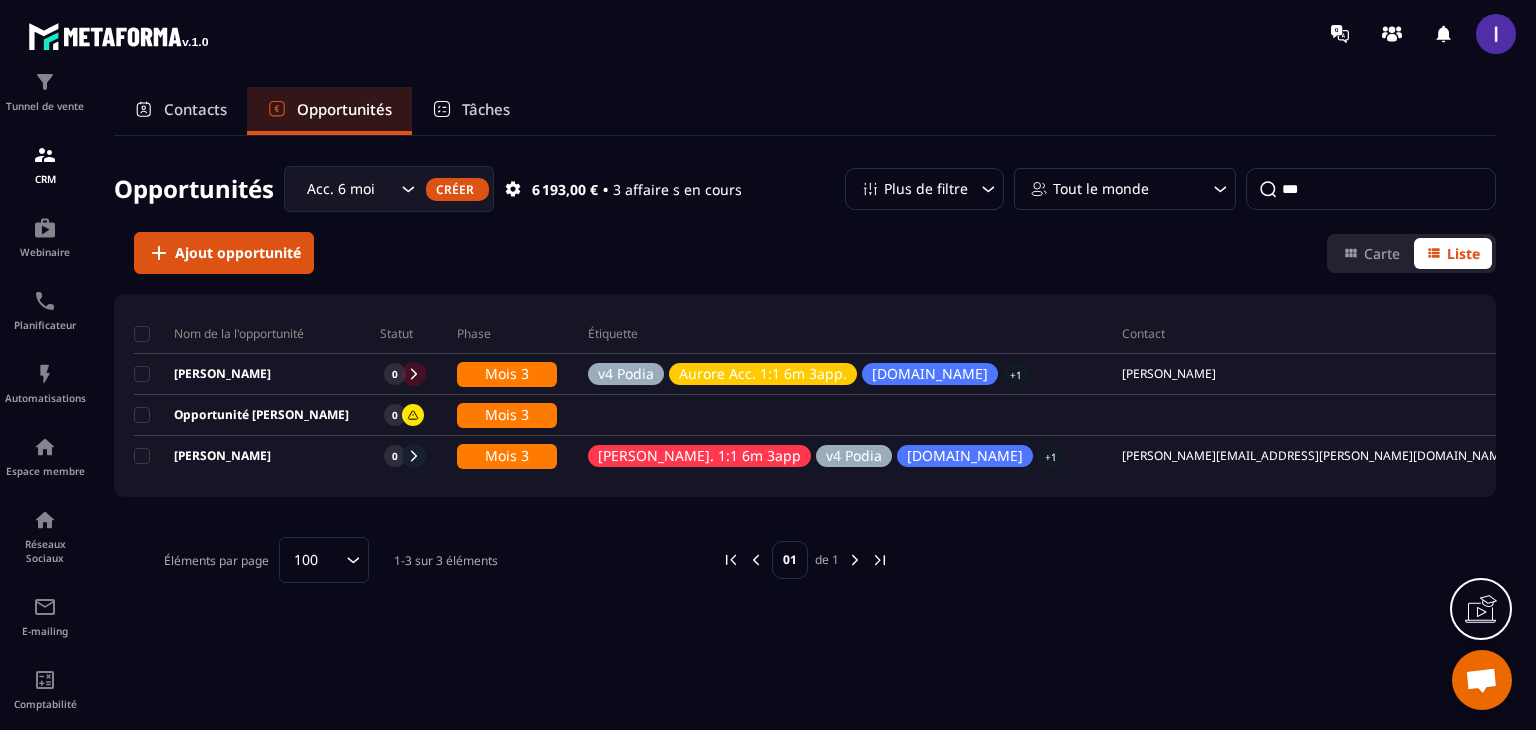 drag, startPoint x: 1341, startPoint y: 190, endPoint x: 1295, endPoint y: 195, distance: 46.270943 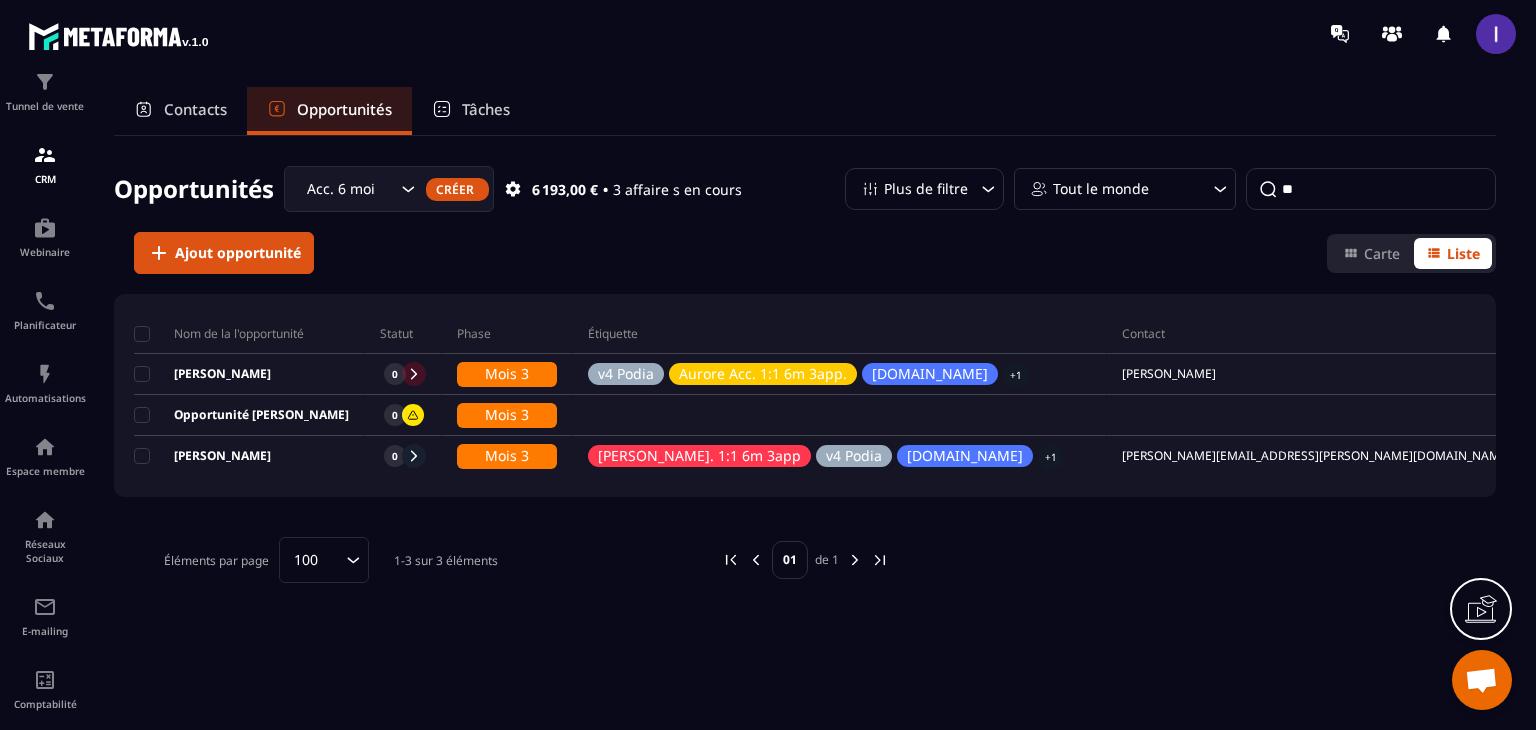 type on "*" 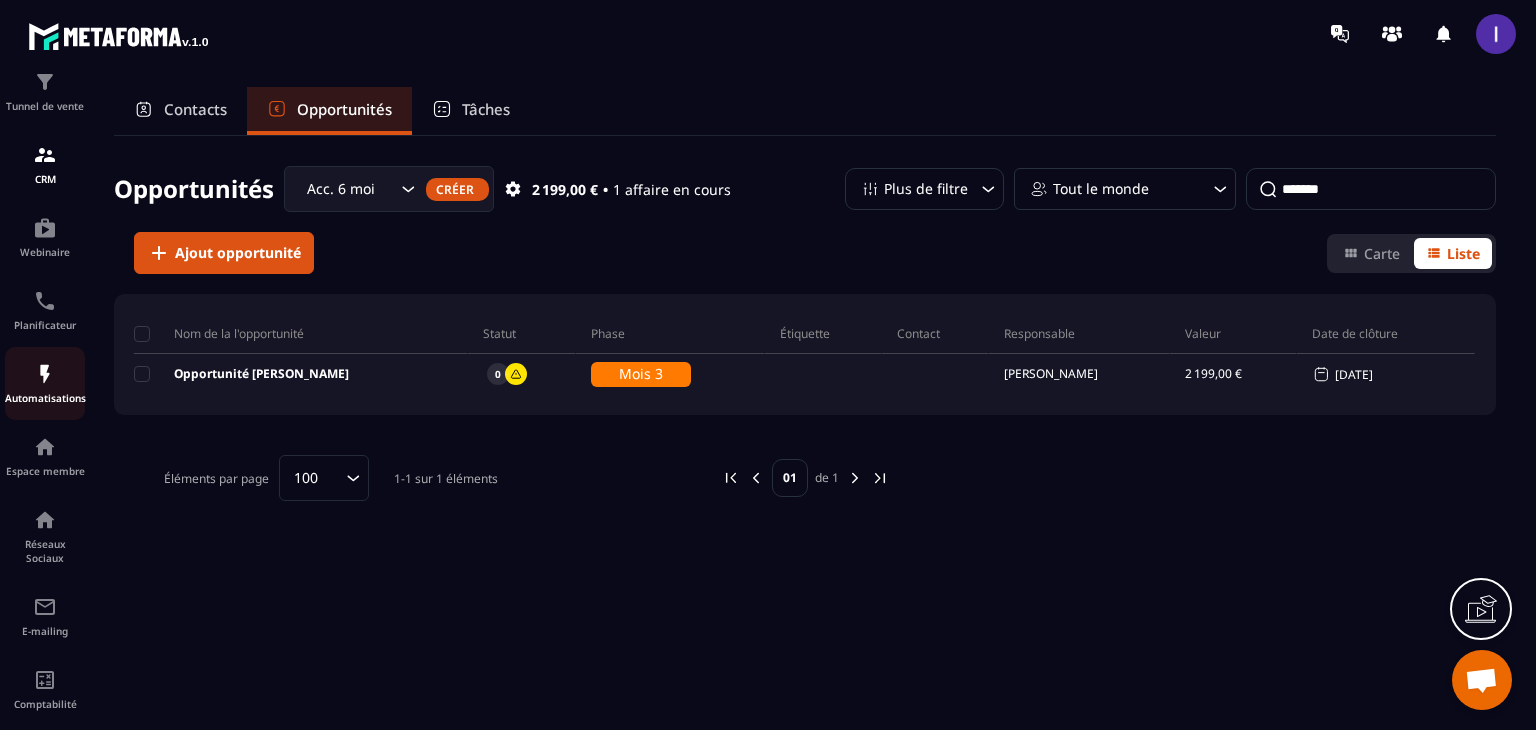 type on "*******" 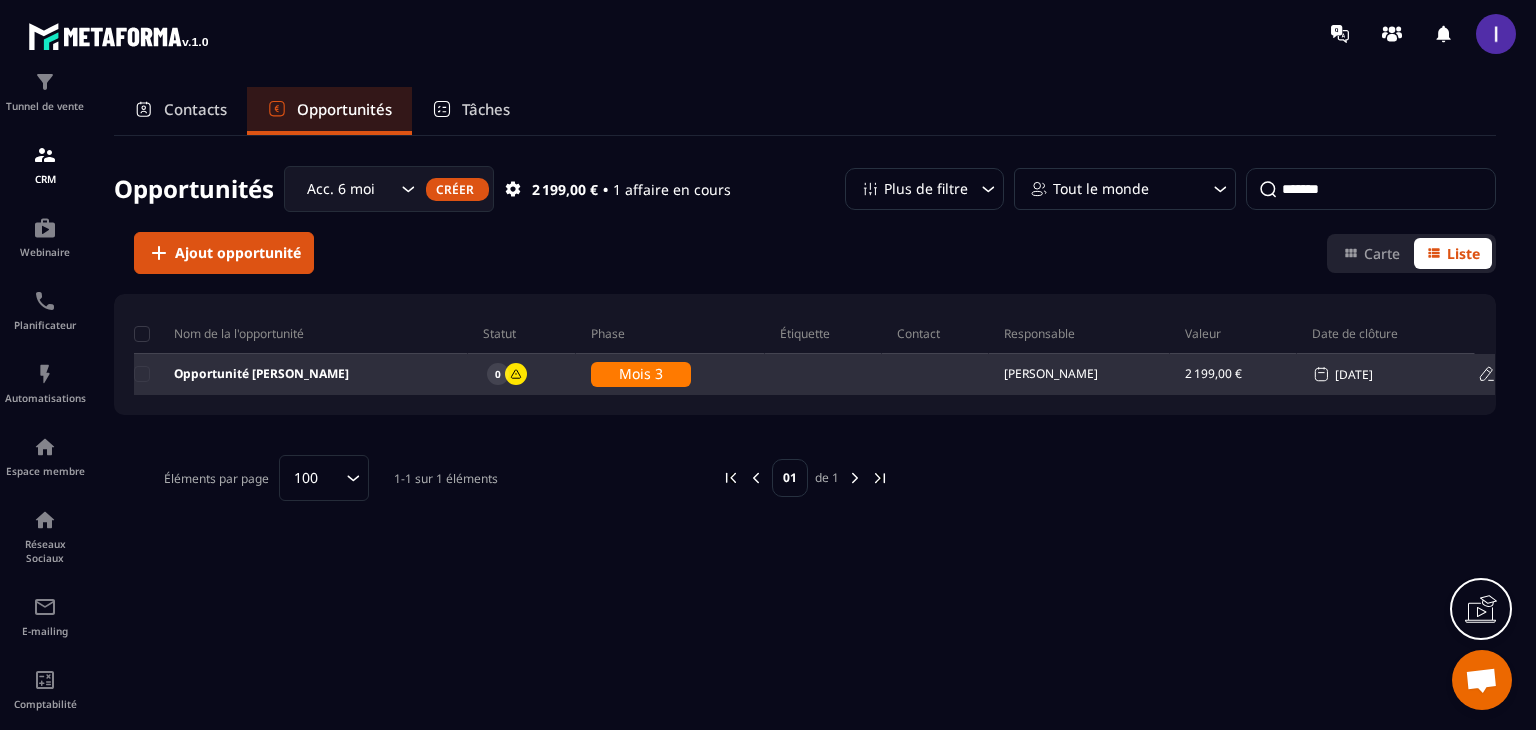 click on "Mois 3" at bounding box center (670, 375) 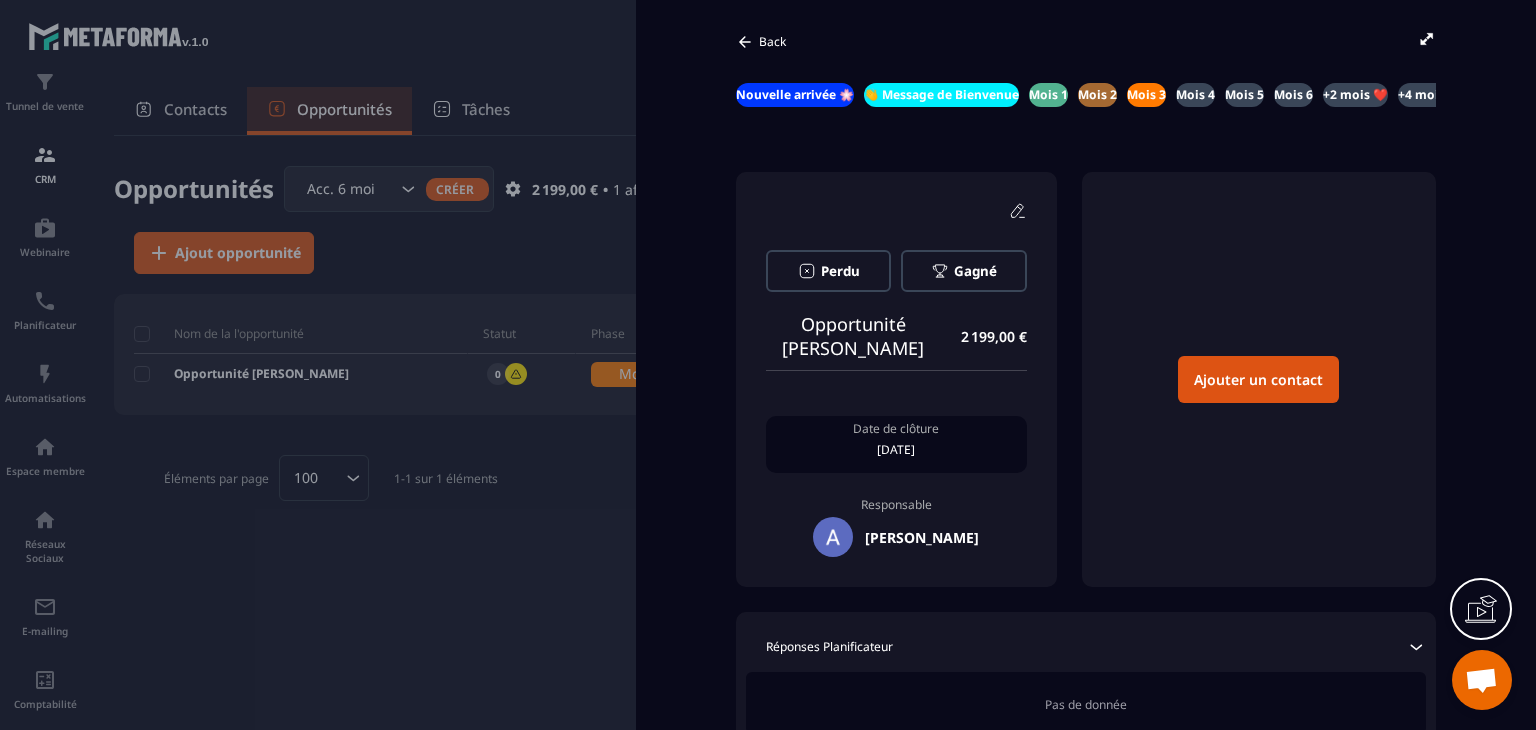 scroll, scrollTop: 0, scrollLeft: 0, axis: both 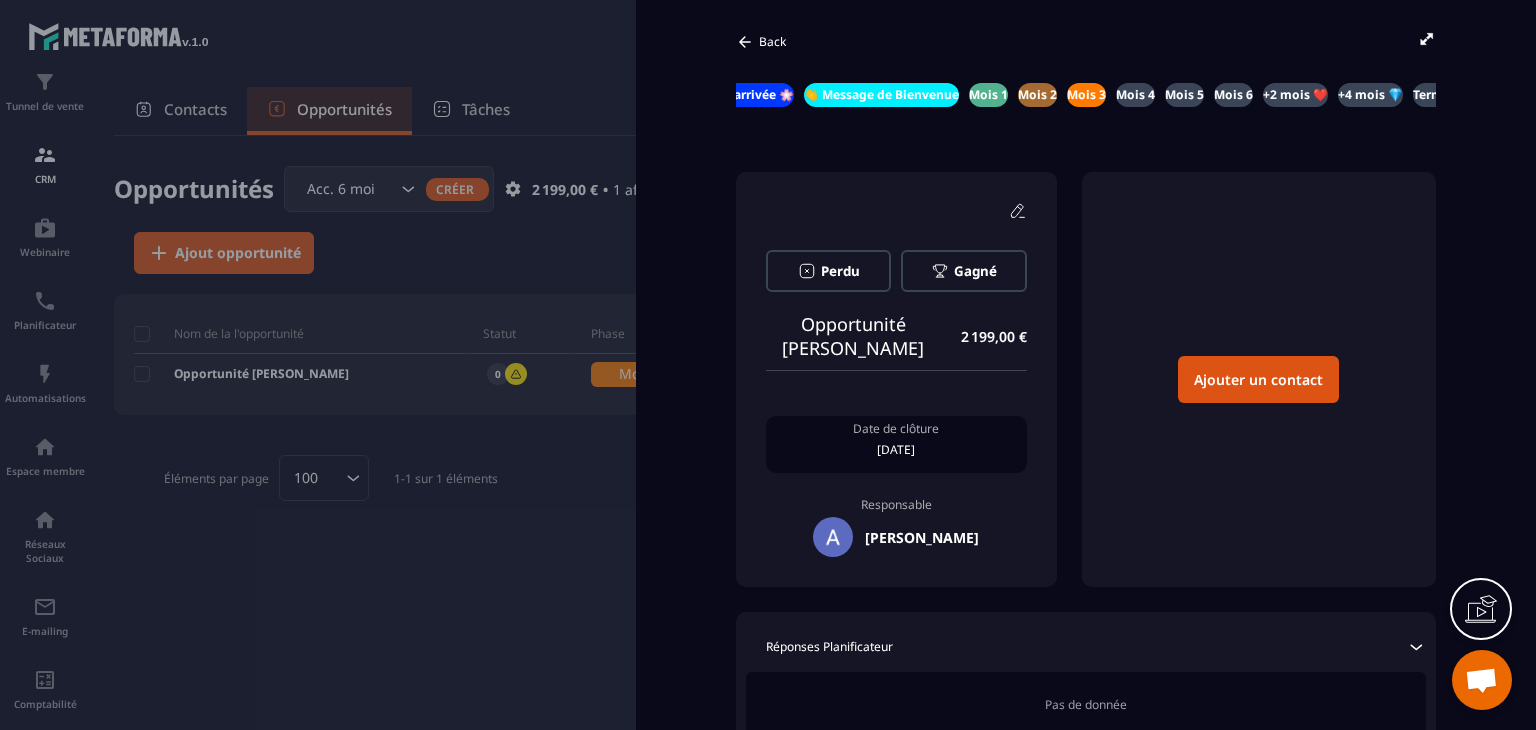 click 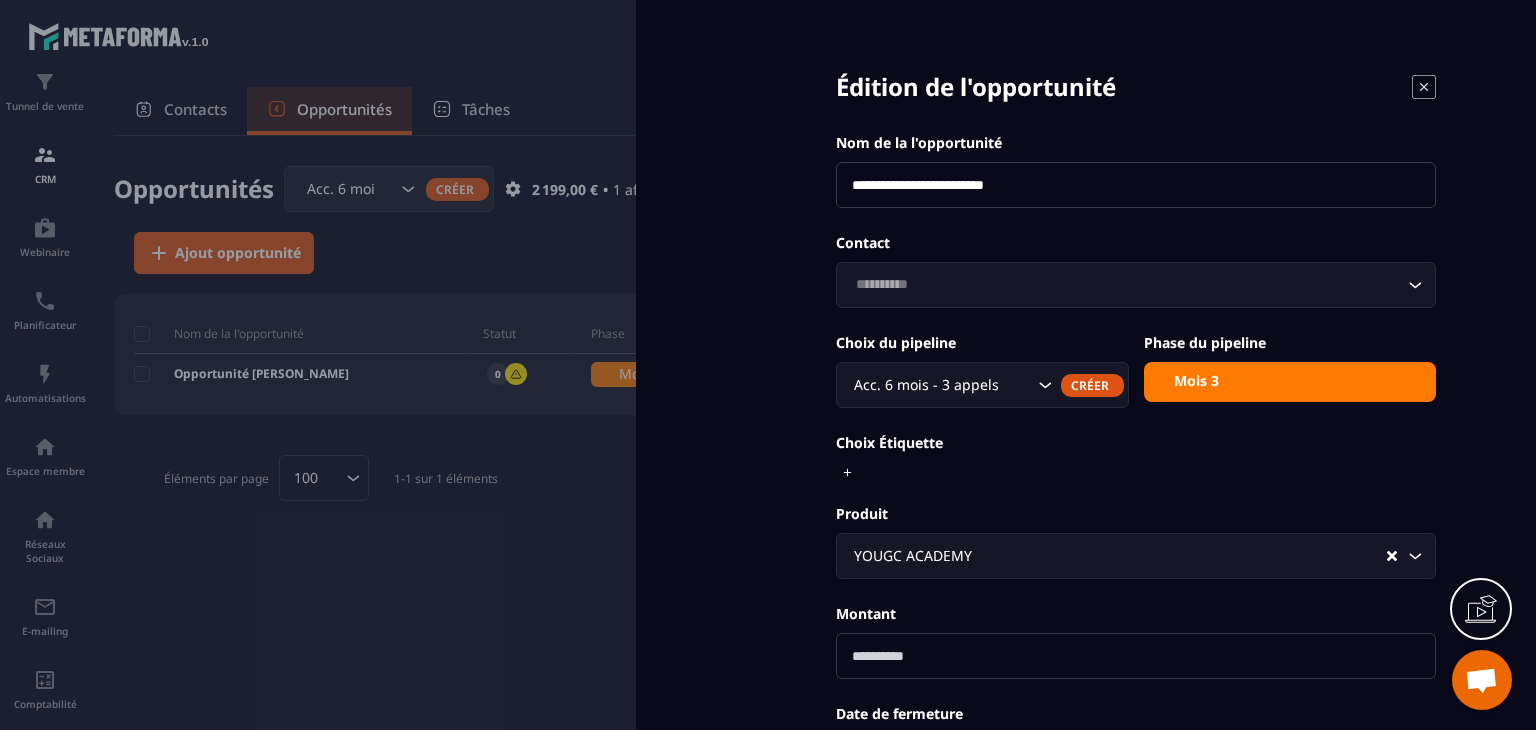 click 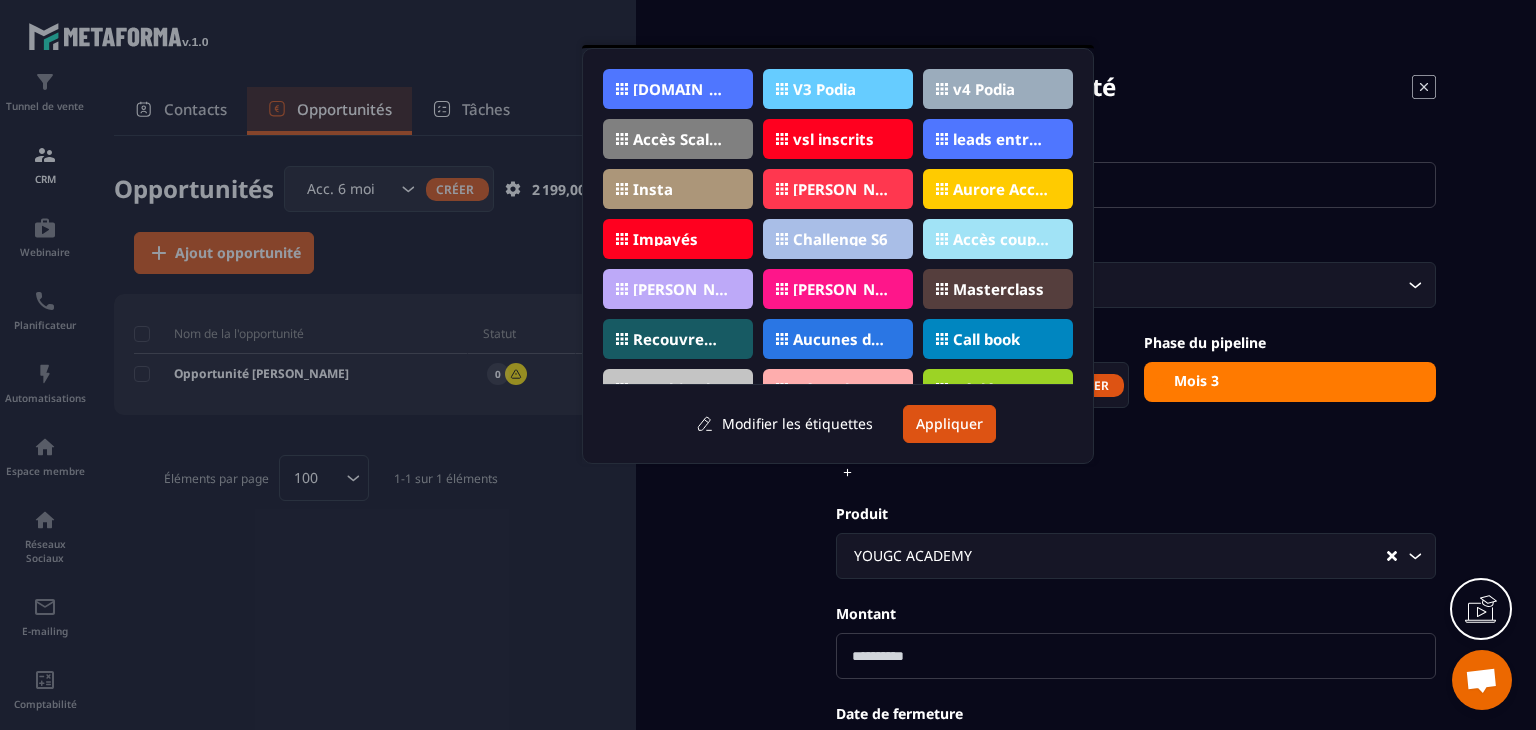 click on "Aurore Acc. 1:1 6m 3app." 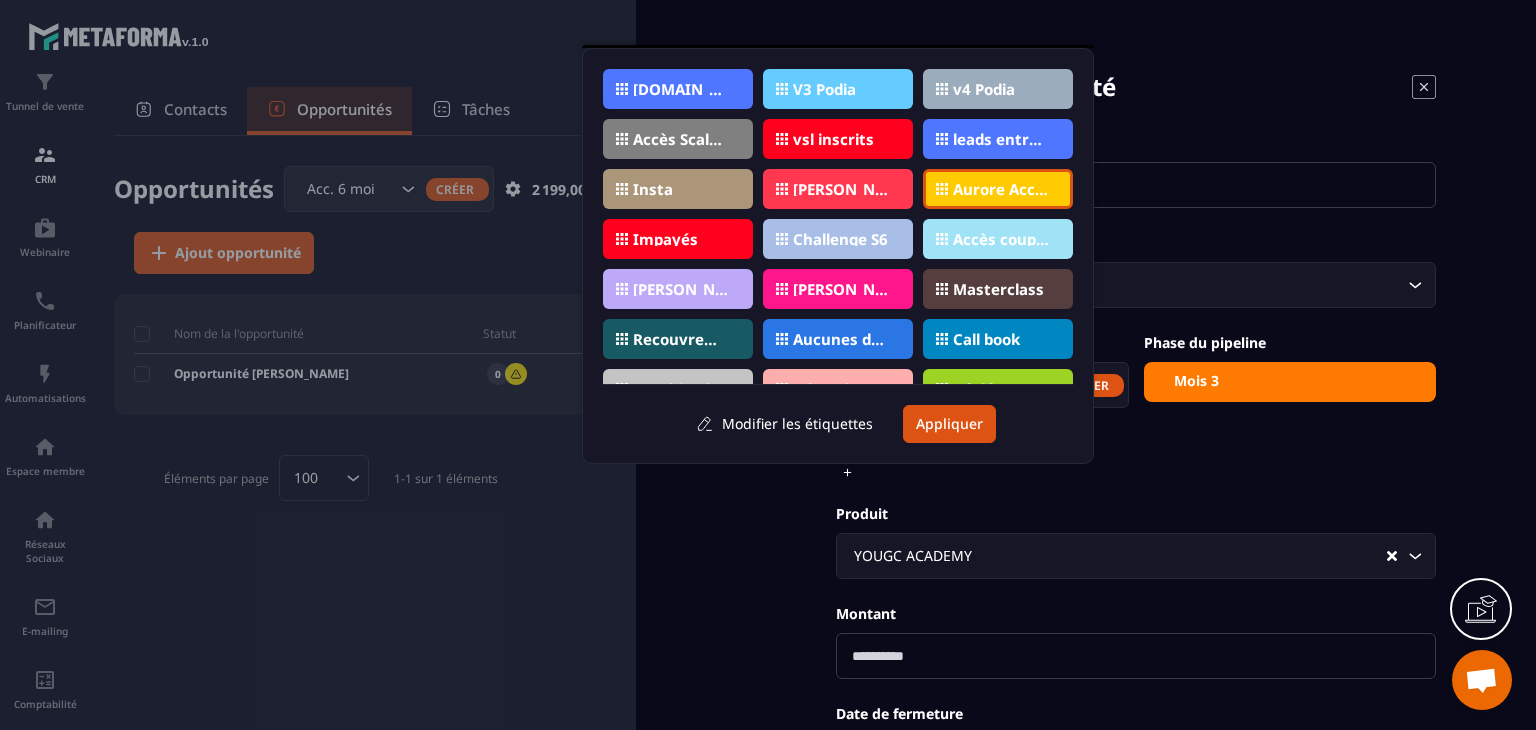 click on "v4 Podia" at bounding box center (984, 89) 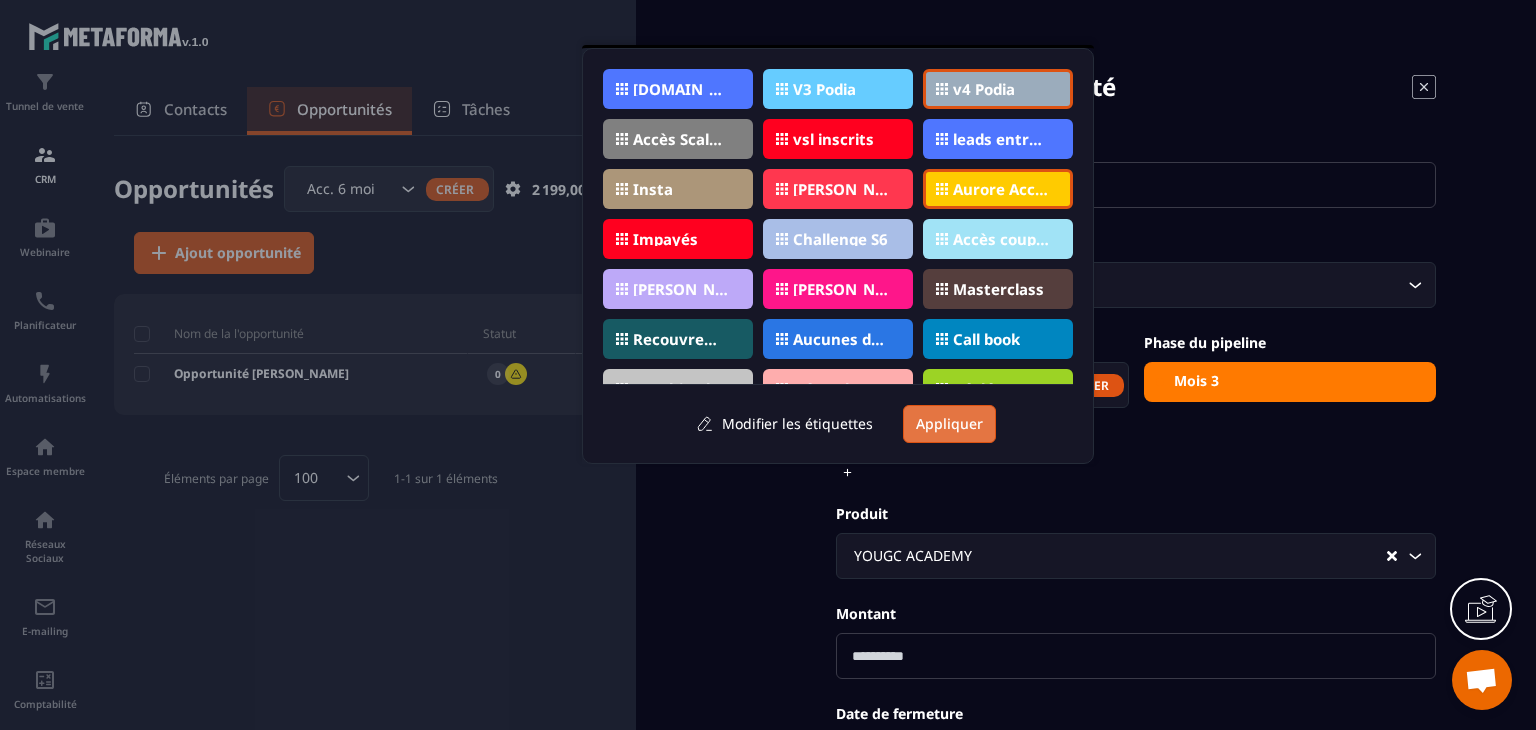 click on "Appliquer" at bounding box center (949, 424) 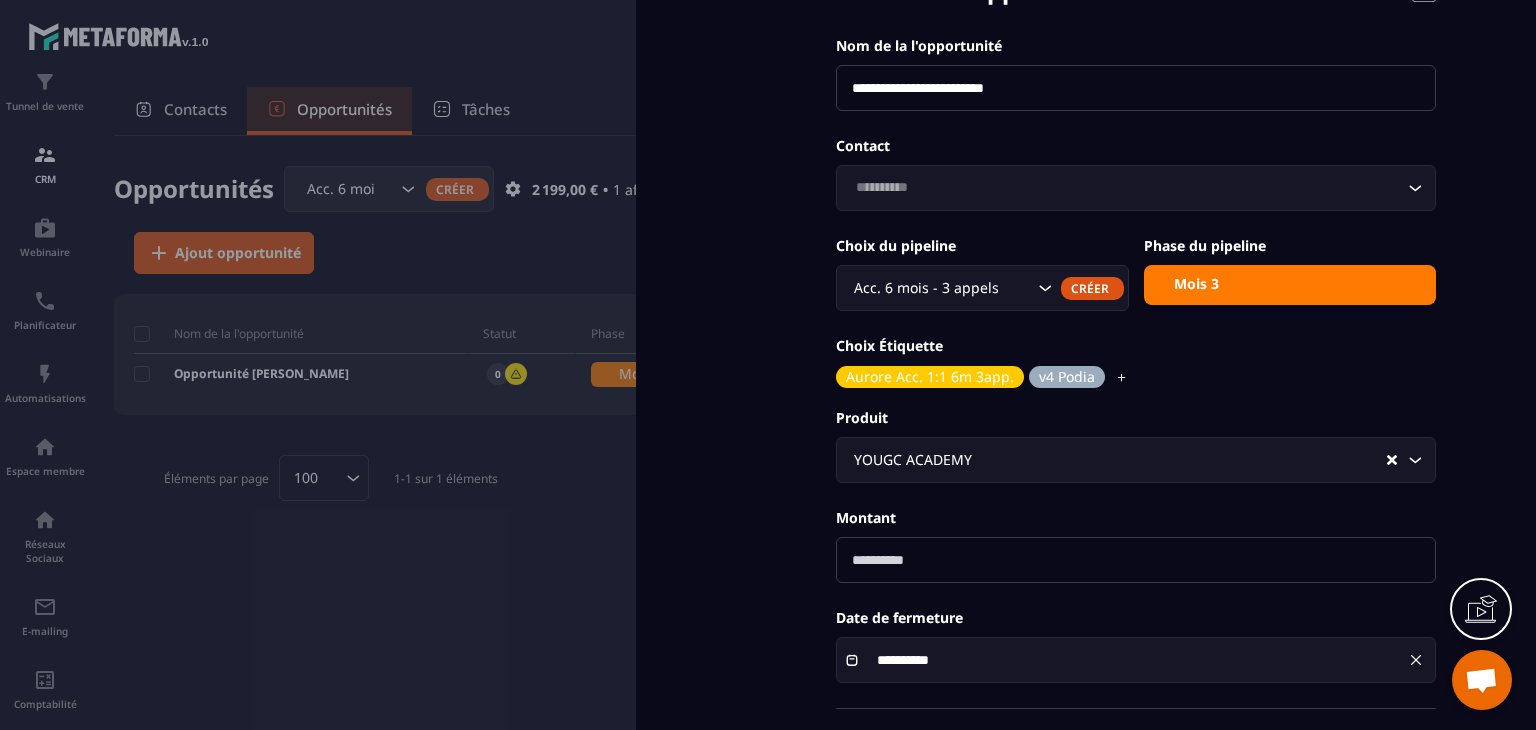 scroll, scrollTop: 178, scrollLeft: 0, axis: vertical 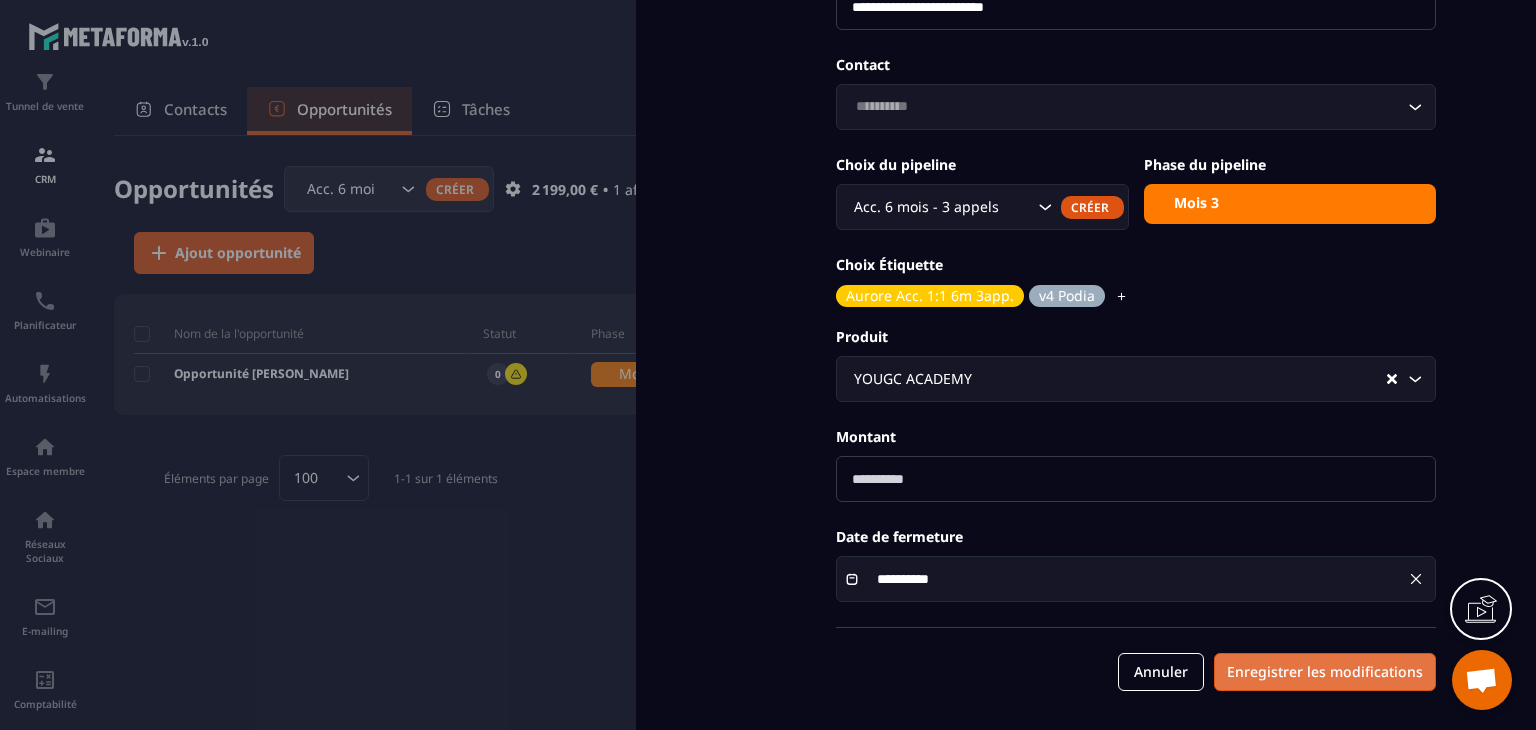 click on "Enregistrer les modifications" at bounding box center [1325, 672] 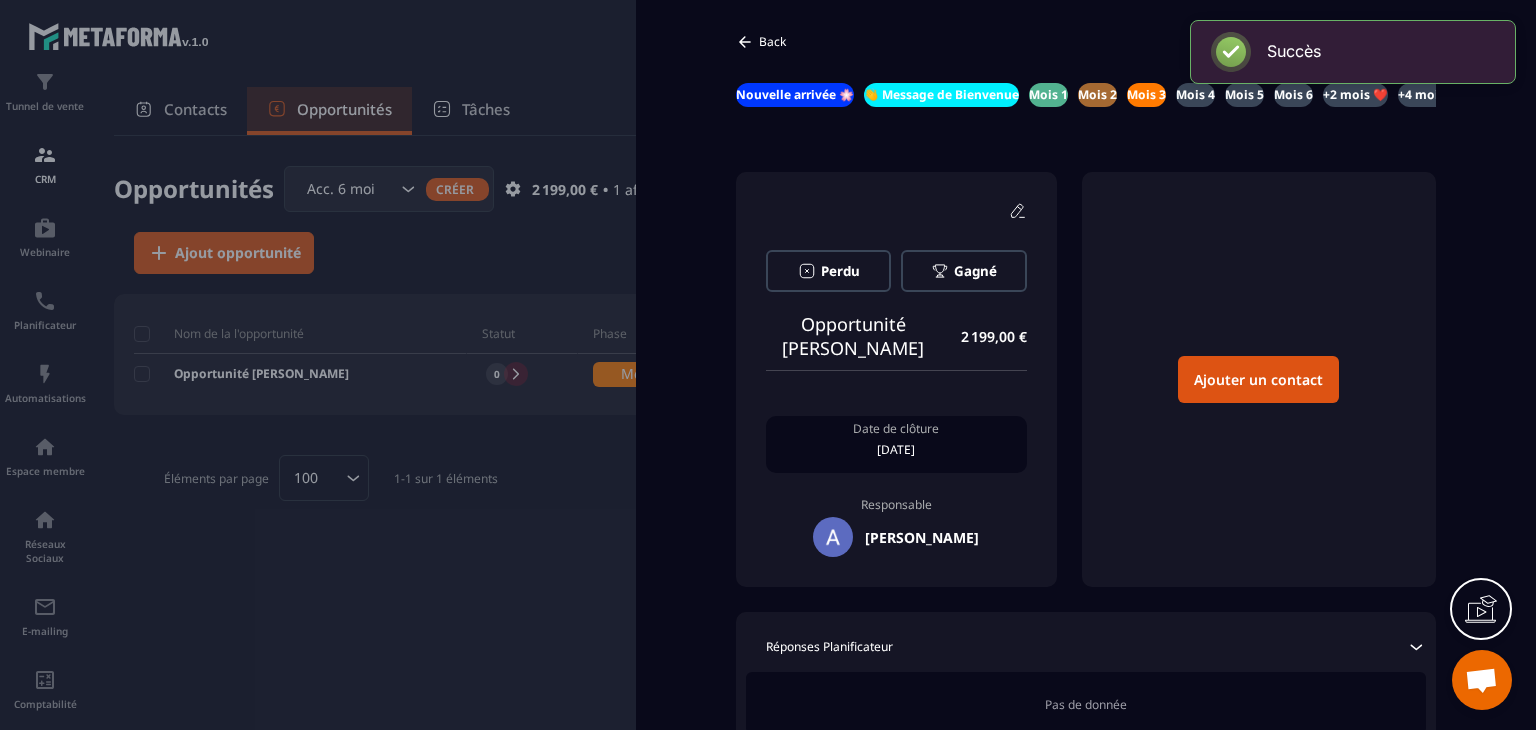 scroll, scrollTop: 0, scrollLeft: 56, axis: horizontal 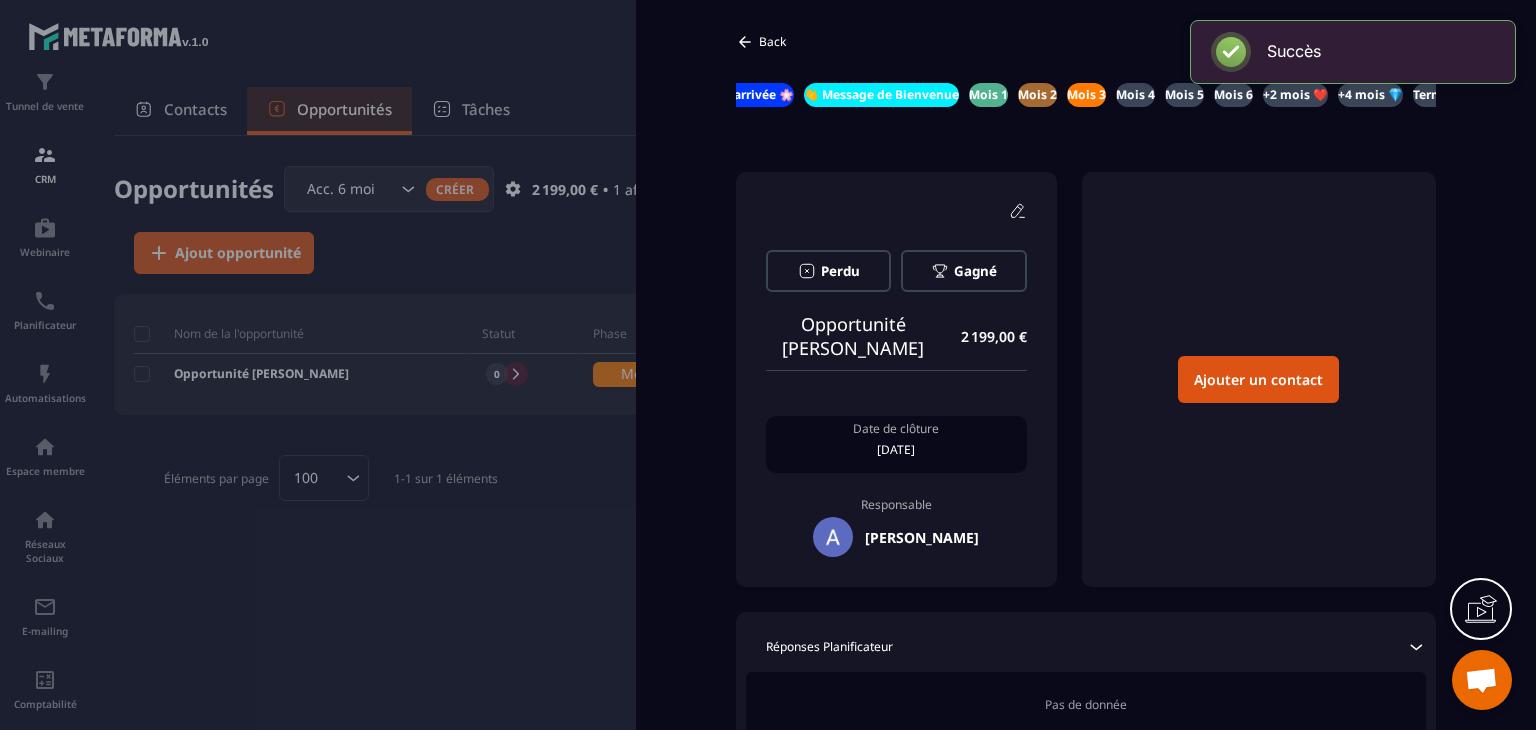 click at bounding box center [768, 365] 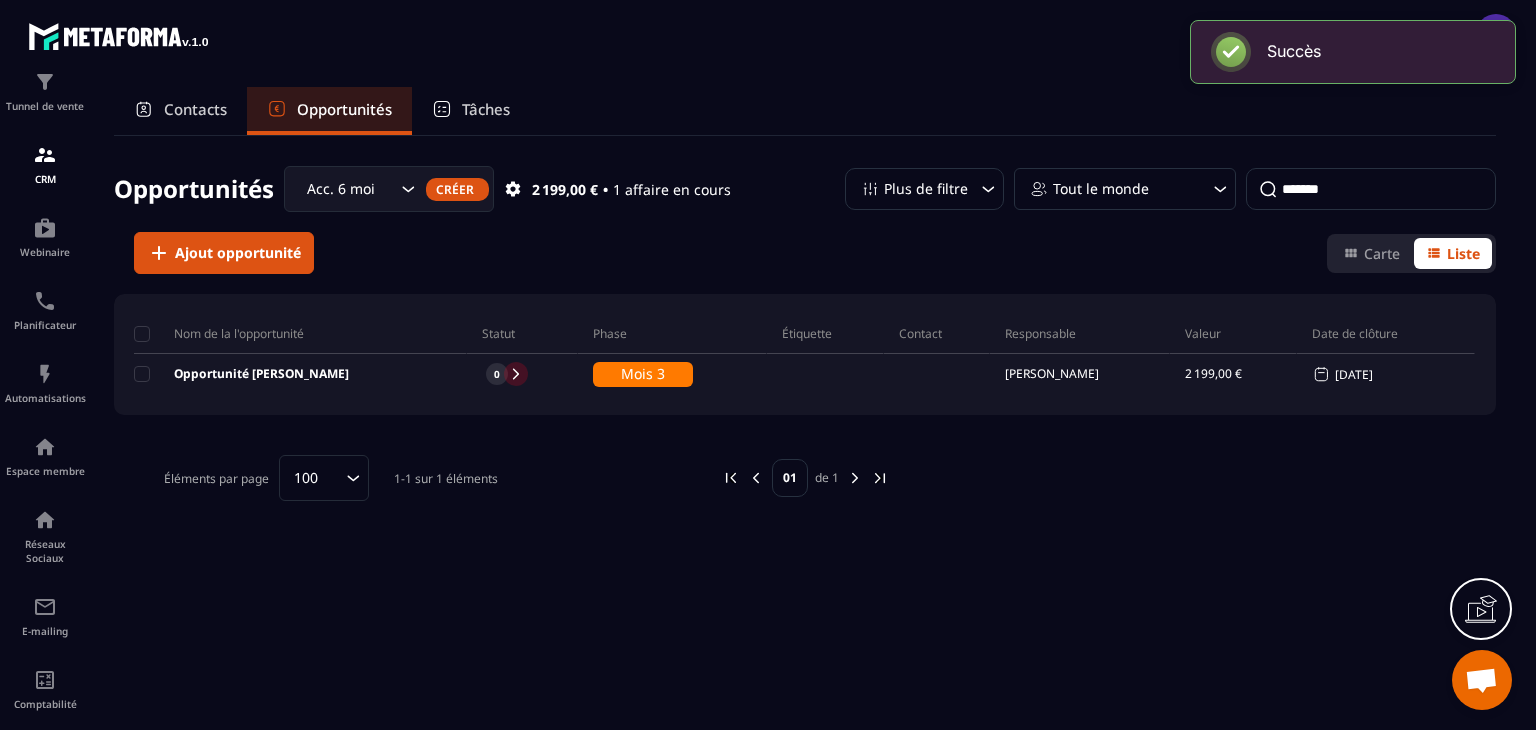 click 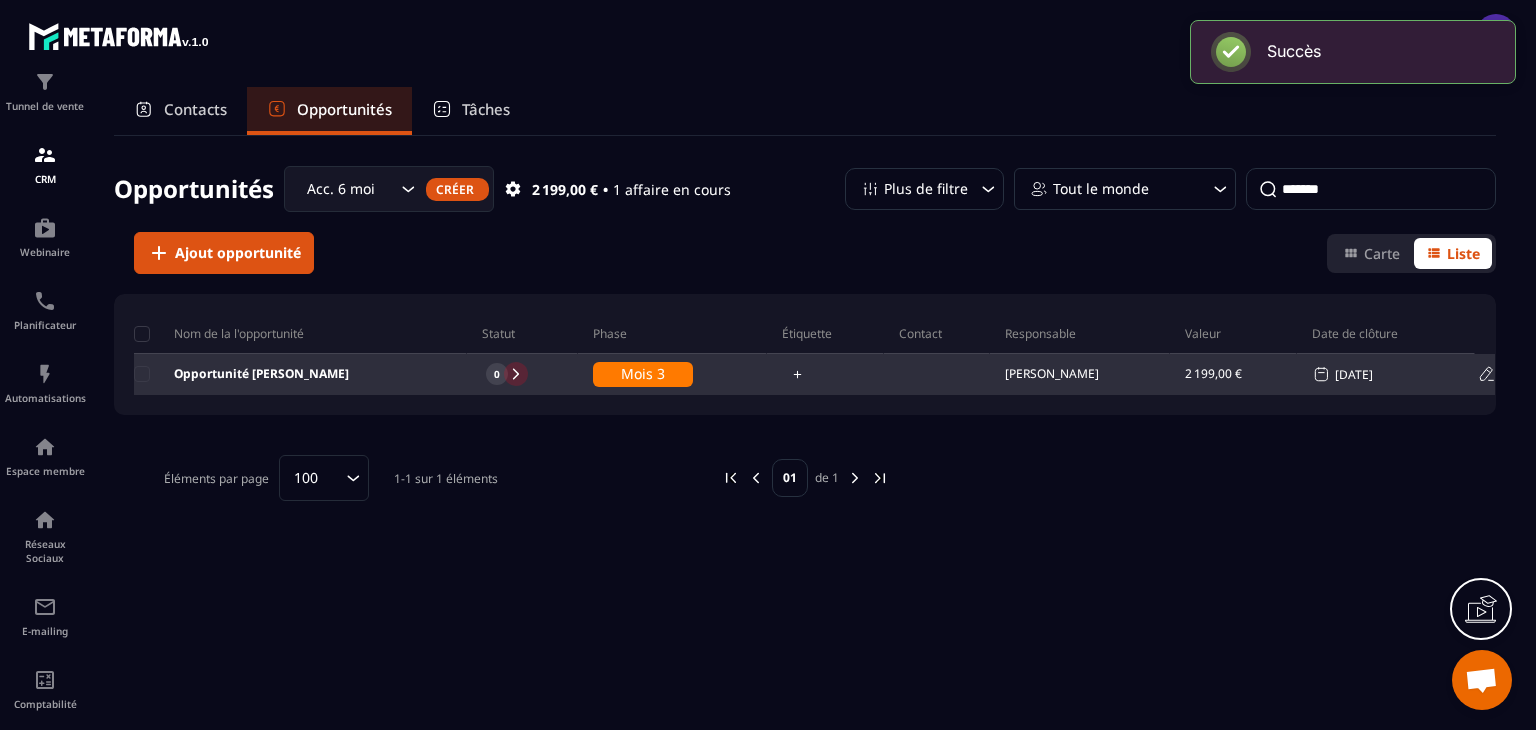 click 